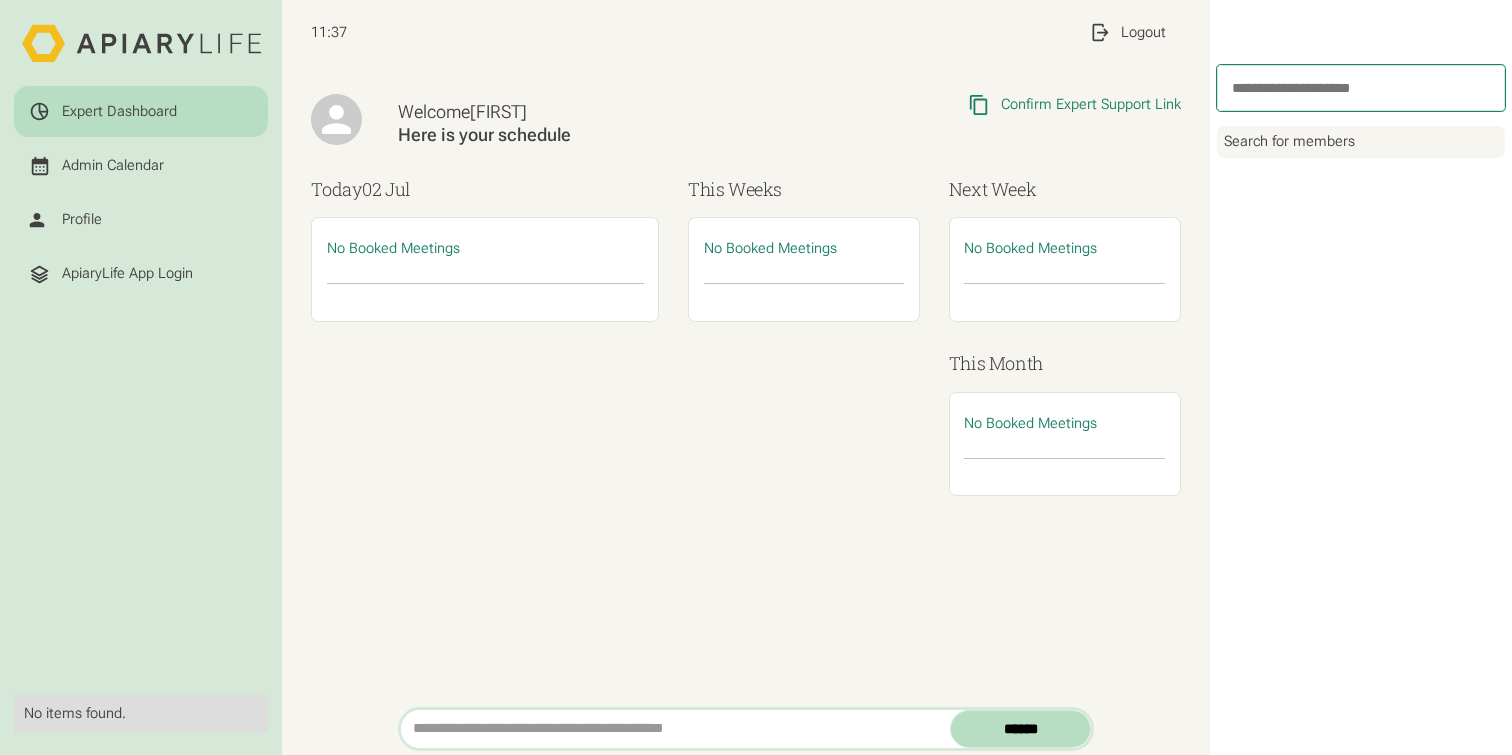 scroll, scrollTop: 0, scrollLeft: 0, axis: both 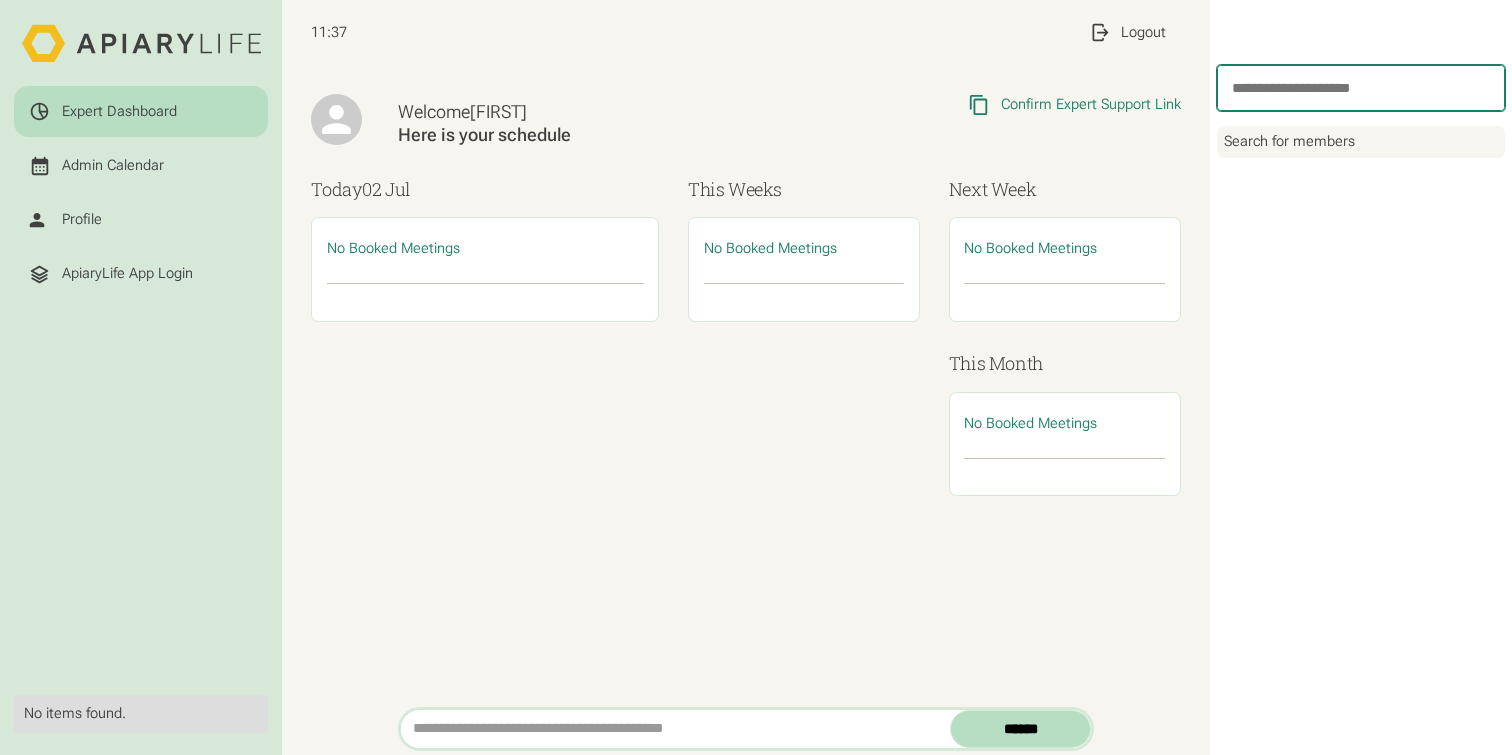 click at bounding box center (1361, 88) 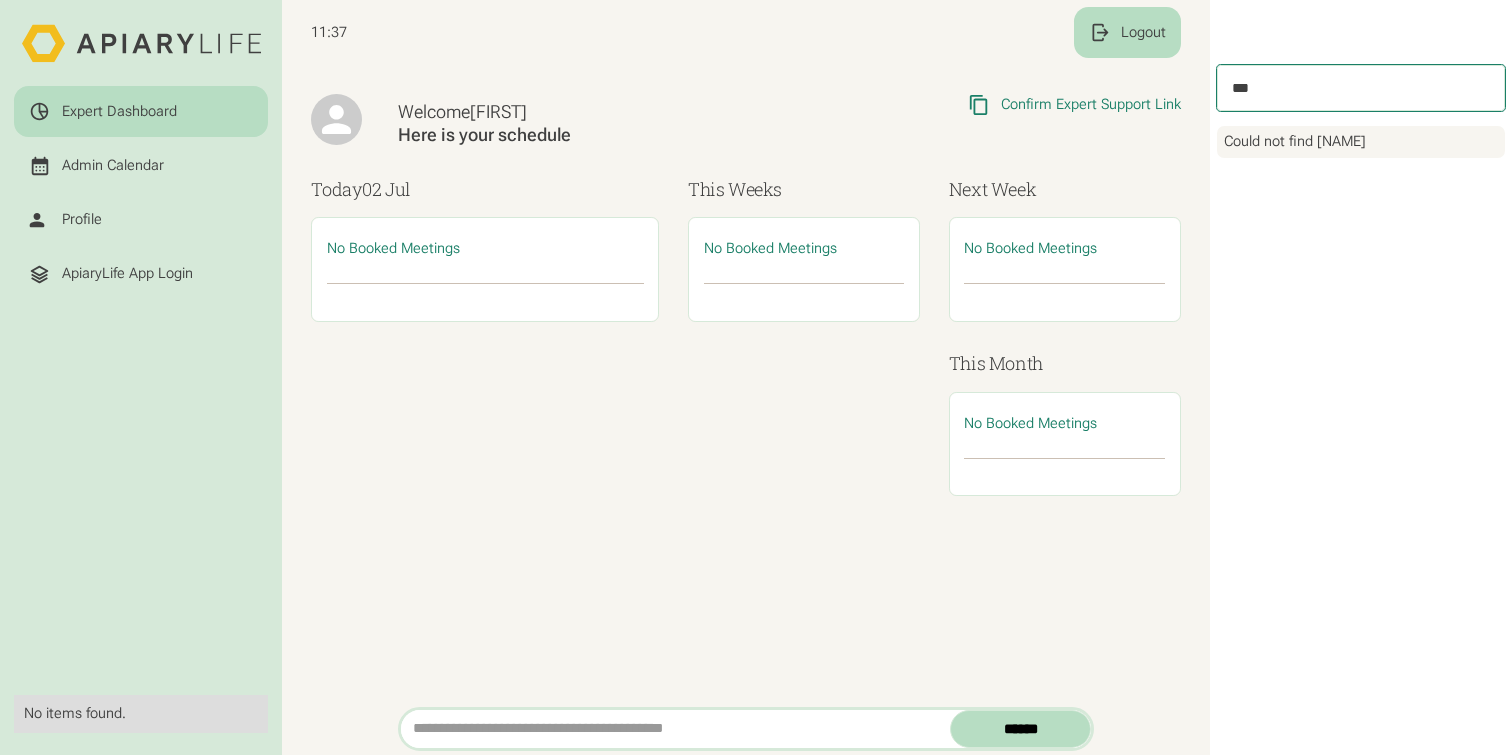 type on "***" 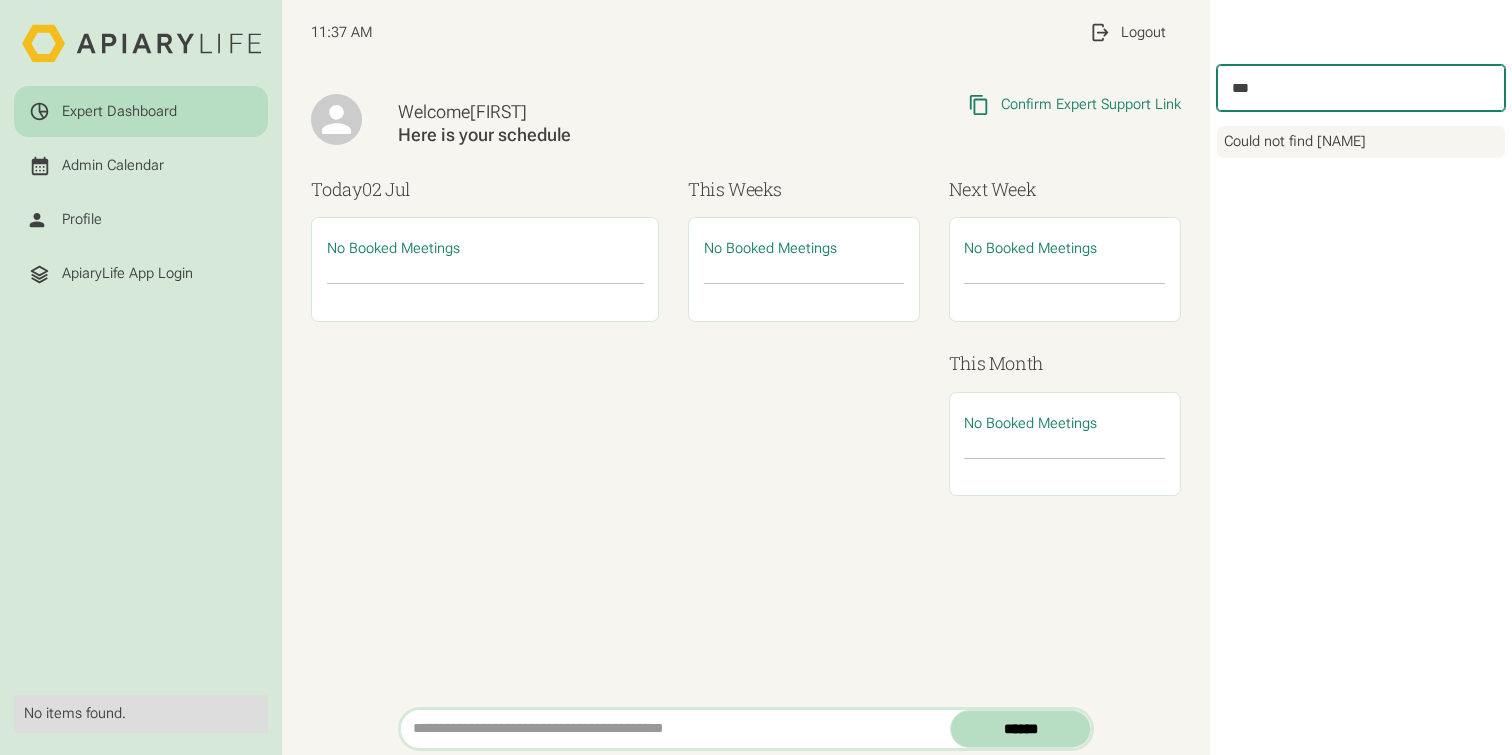 click on "***" at bounding box center (1361, 88) 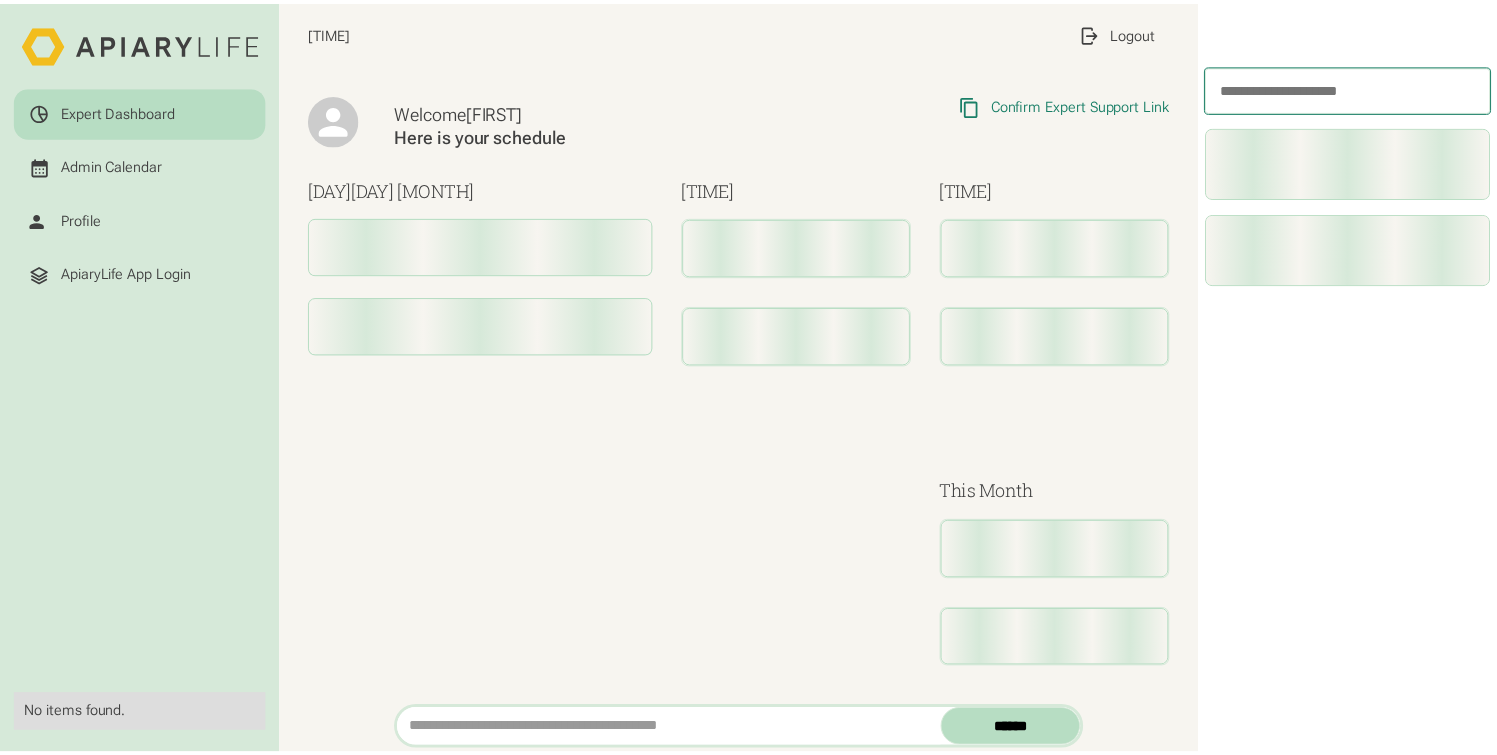 scroll, scrollTop: 0, scrollLeft: 0, axis: both 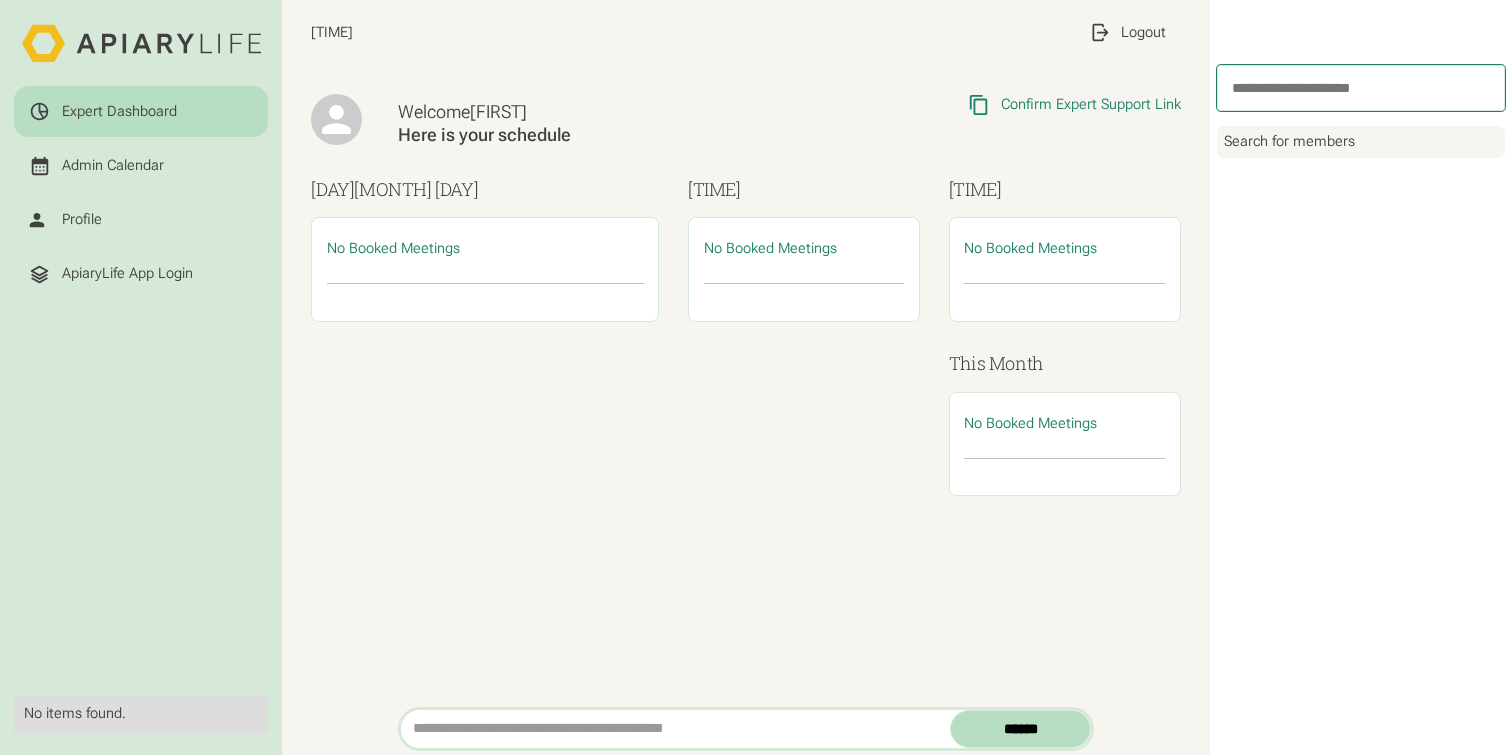 click at bounding box center (1361, 88) 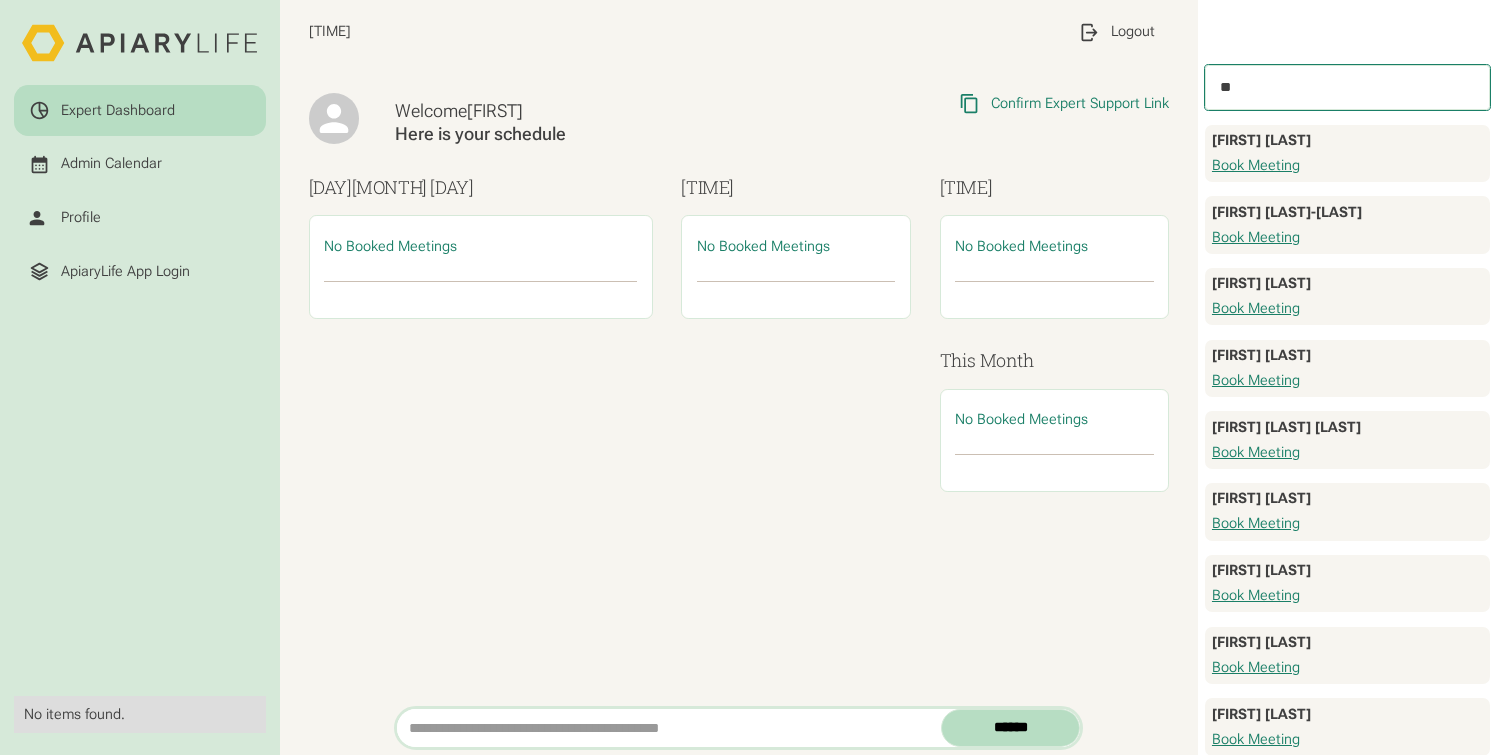 type on "**" 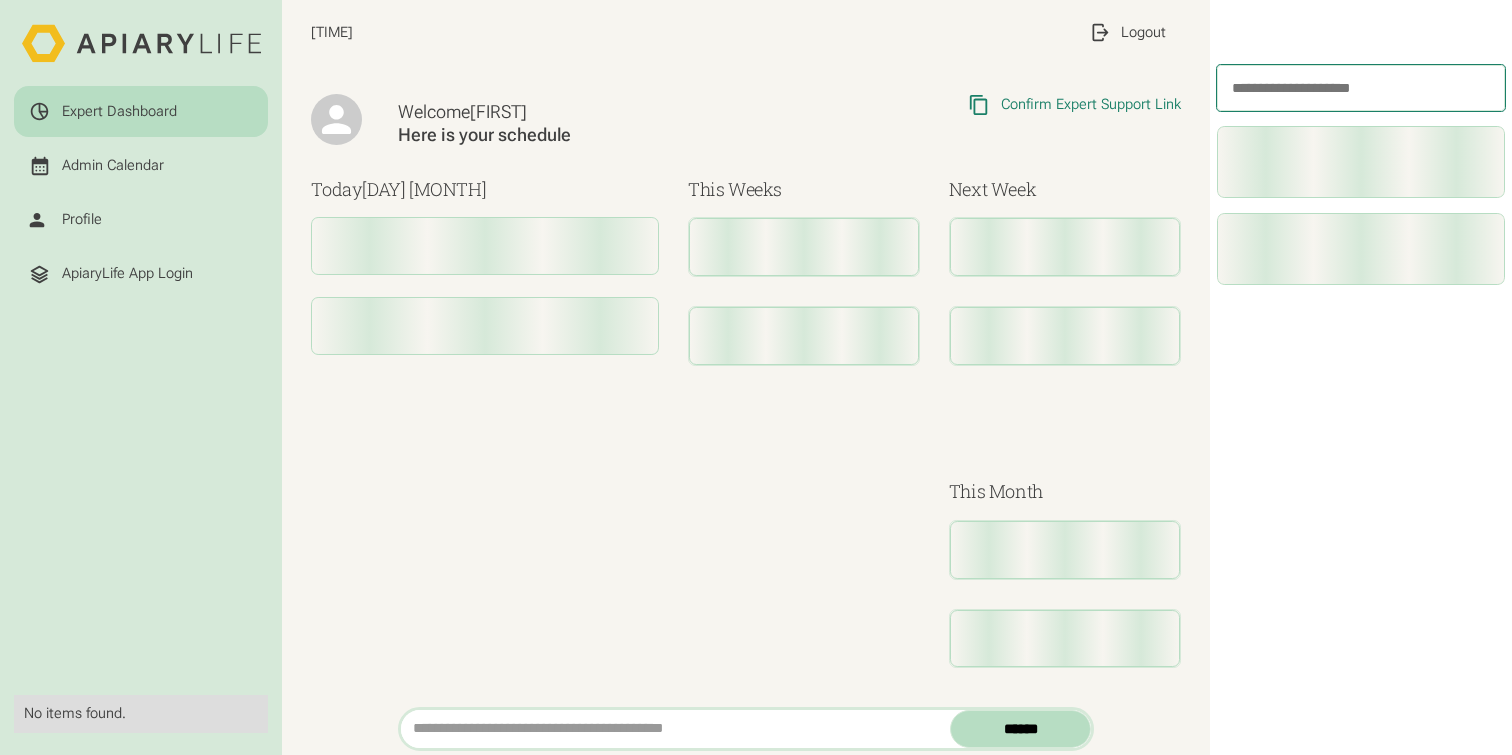 scroll, scrollTop: 0, scrollLeft: 0, axis: both 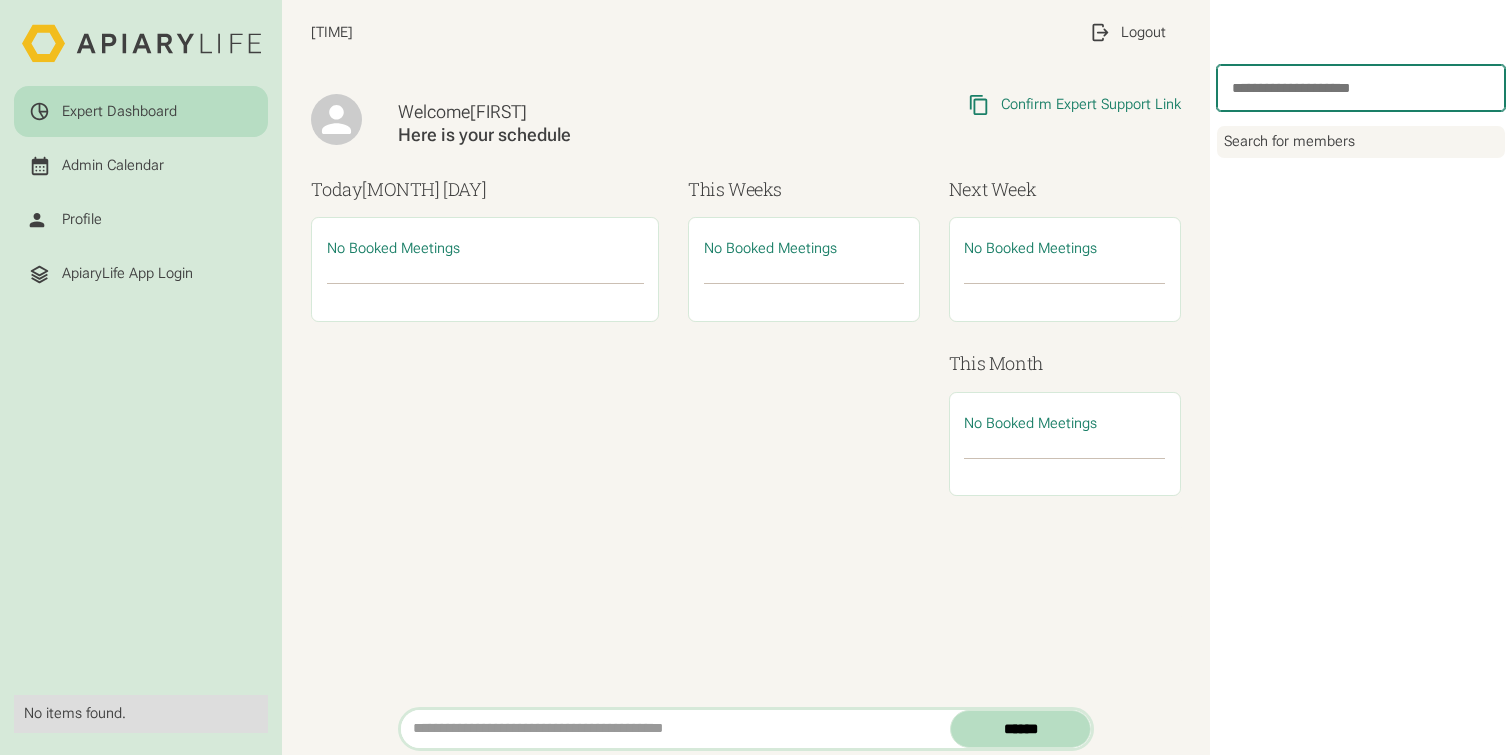 click at bounding box center [1361, 88] 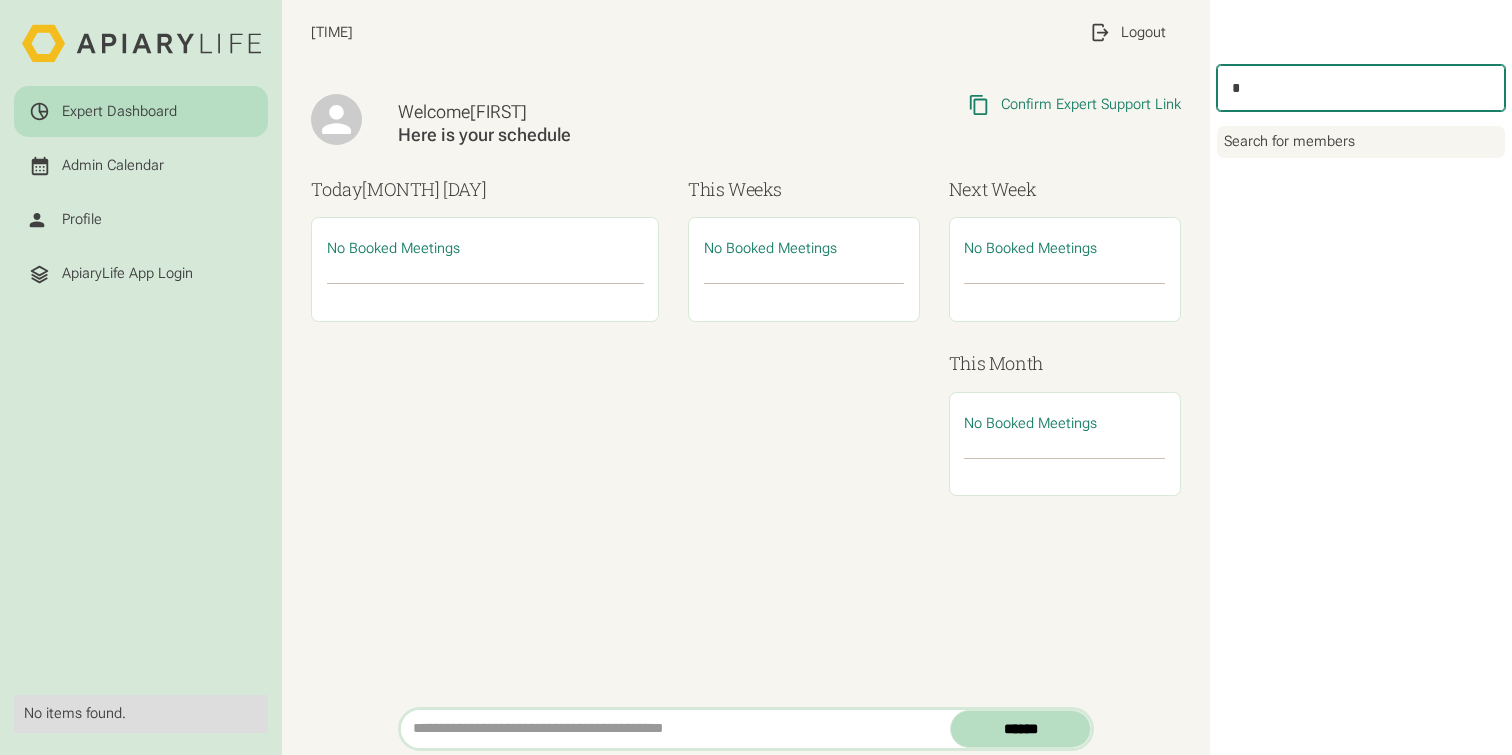 type on "**" 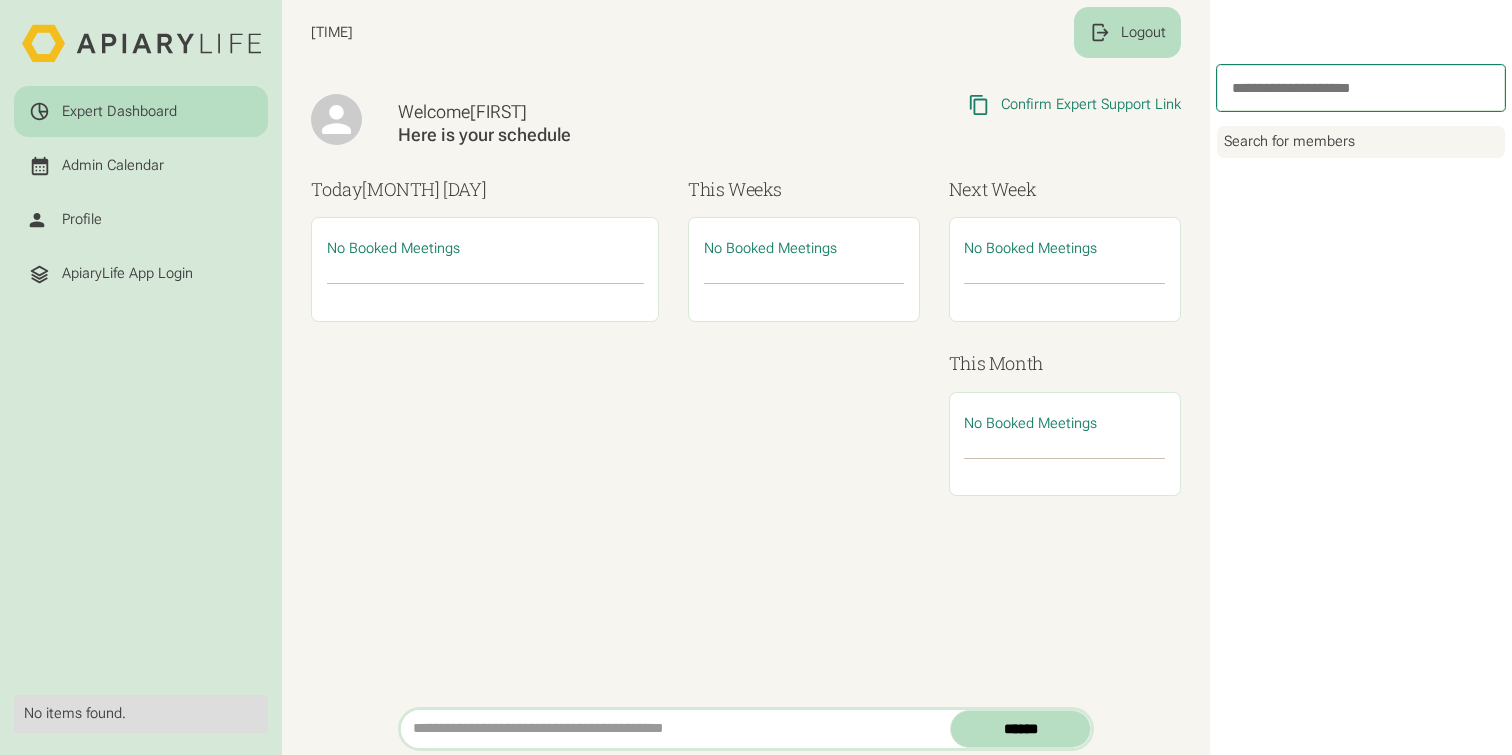 click on "Logout" at bounding box center [1143, 33] 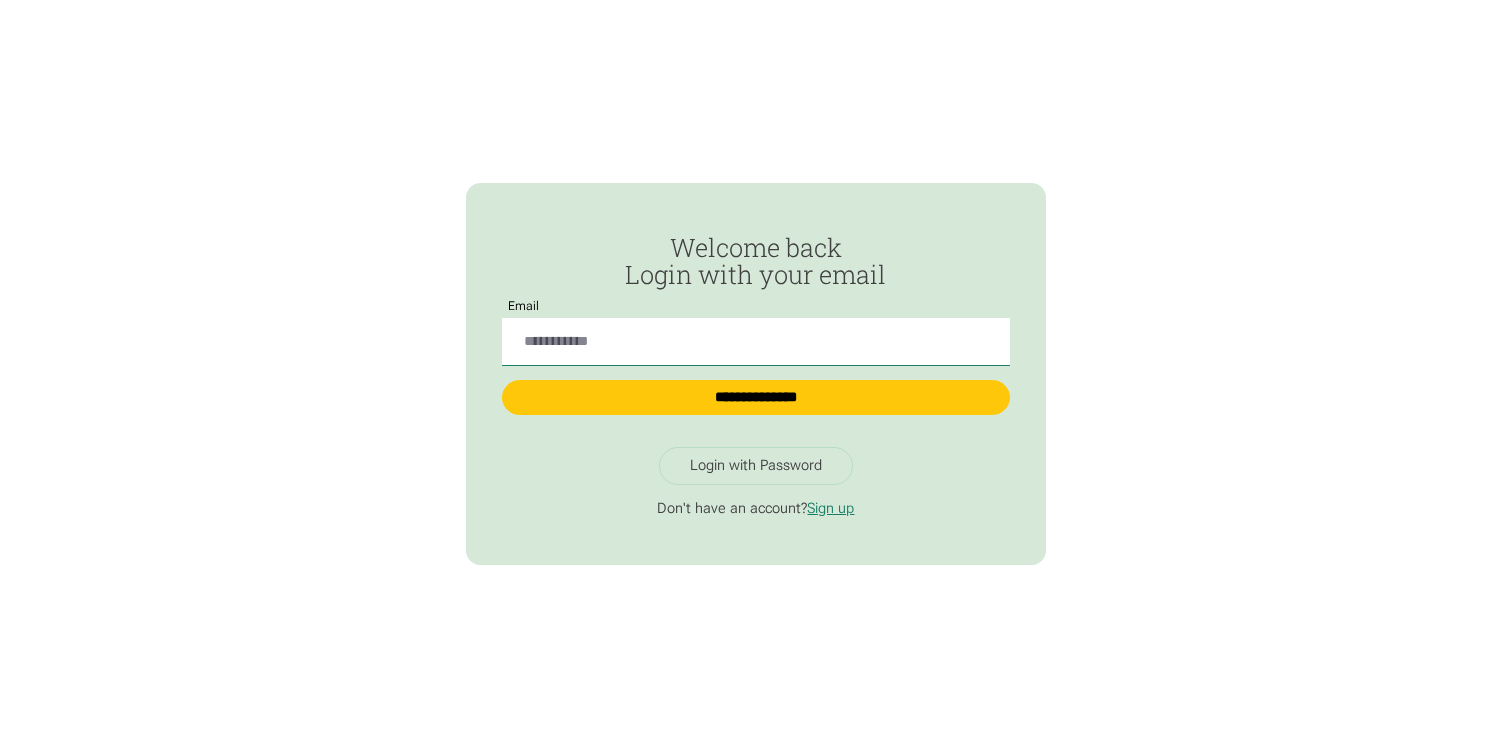 scroll, scrollTop: 0, scrollLeft: 0, axis: both 